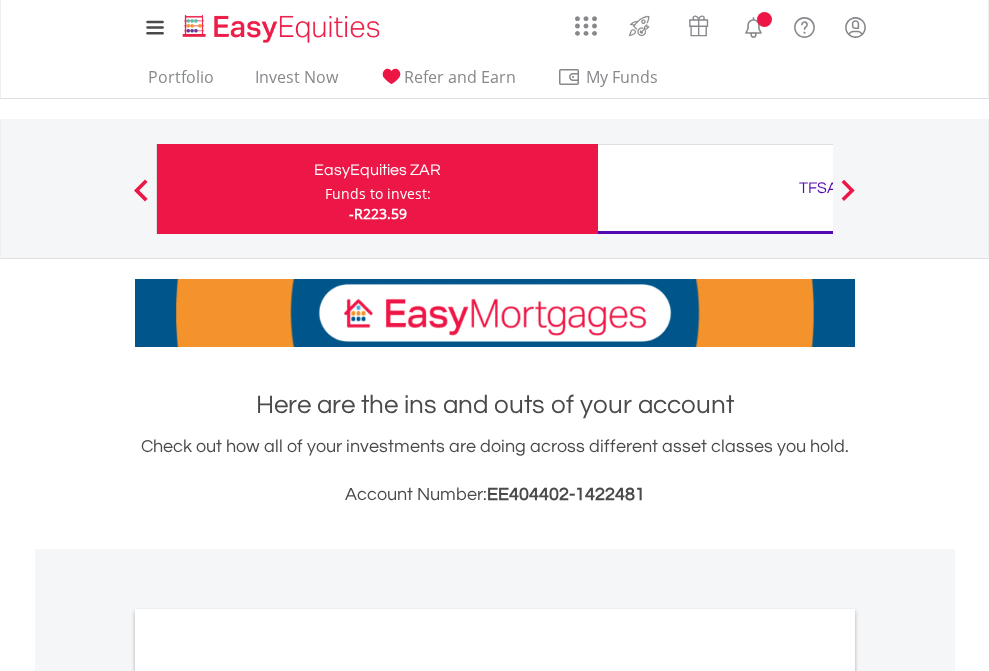 scroll, scrollTop: 0, scrollLeft: 0, axis: both 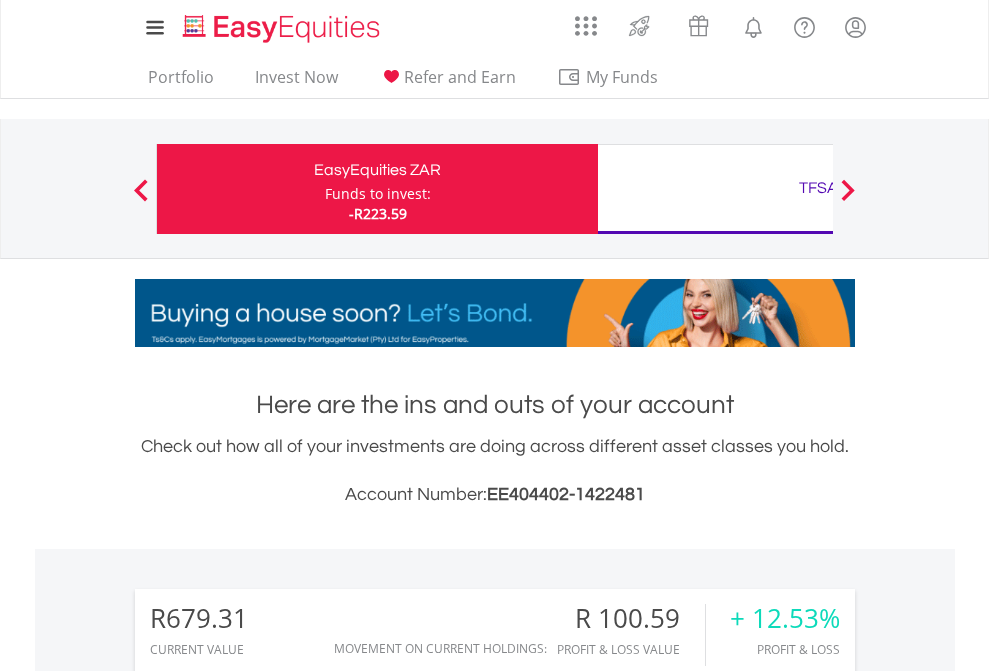 click on "Funds to invest:" at bounding box center [378, 194] 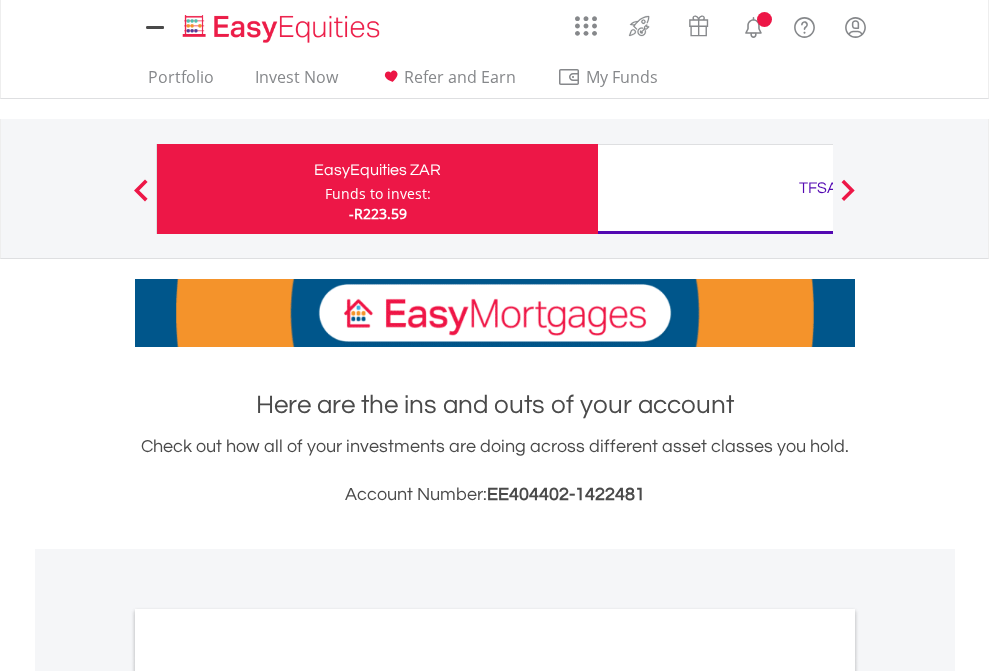 scroll, scrollTop: 0, scrollLeft: 0, axis: both 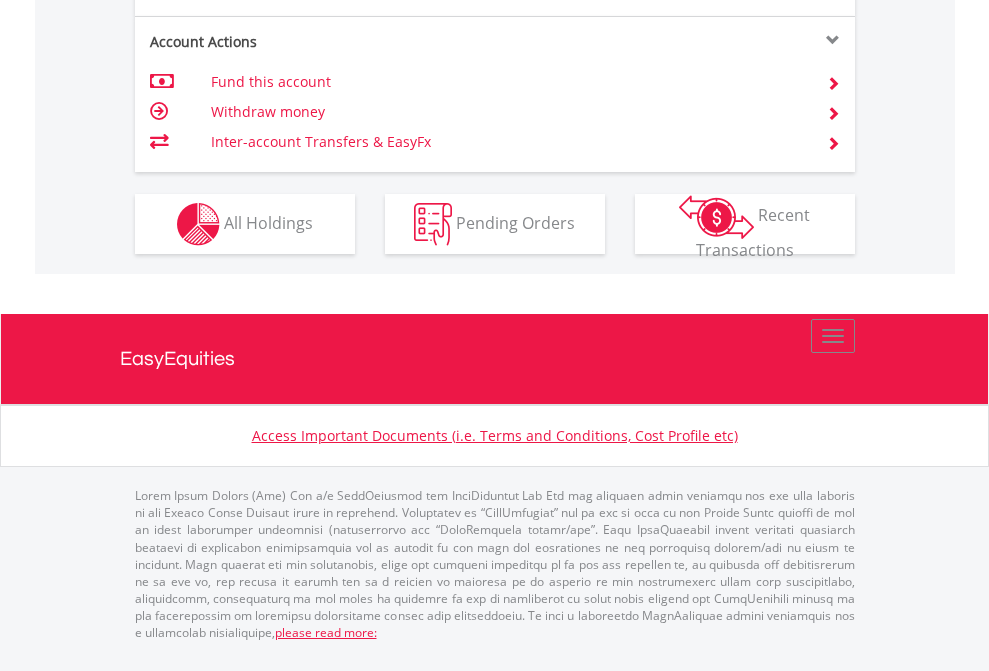 click on "Investment types" at bounding box center (706, -337) 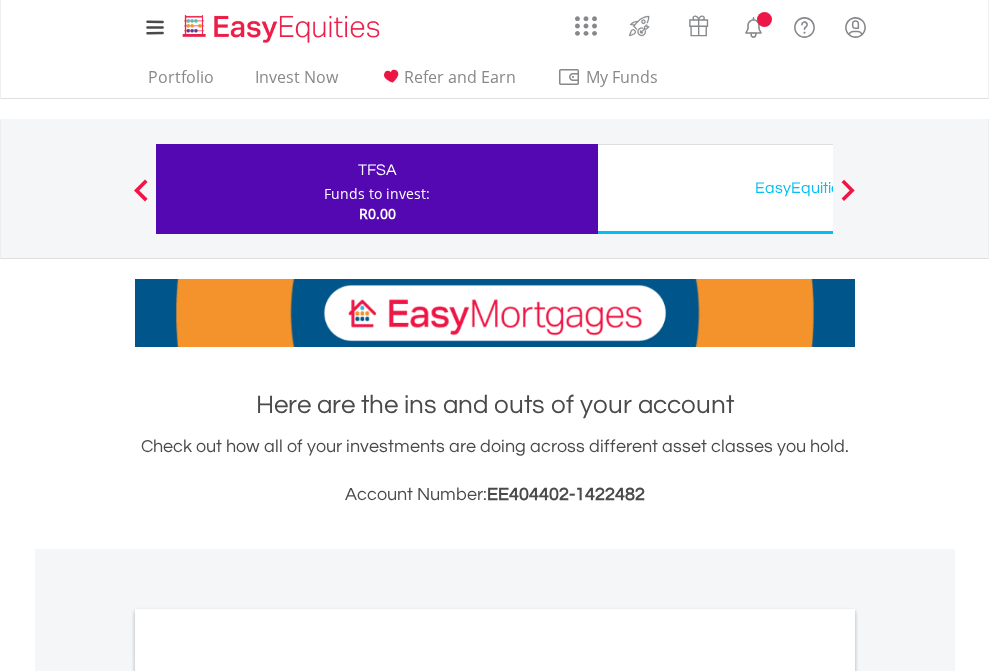 scroll, scrollTop: 0, scrollLeft: 0, axis: both 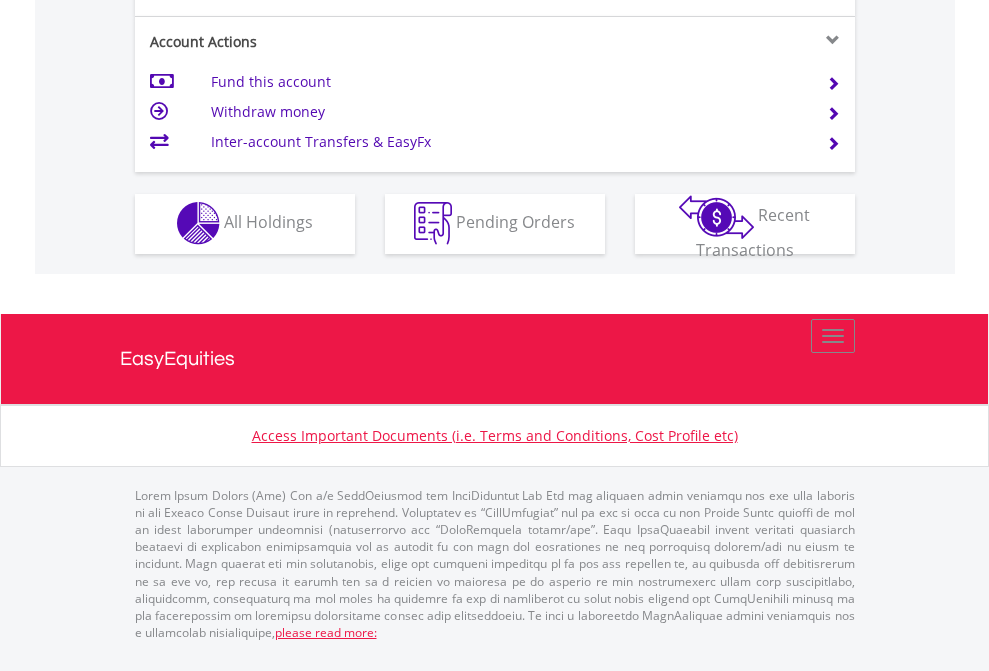 click on "Investment types" at bounding box center [706, -353] 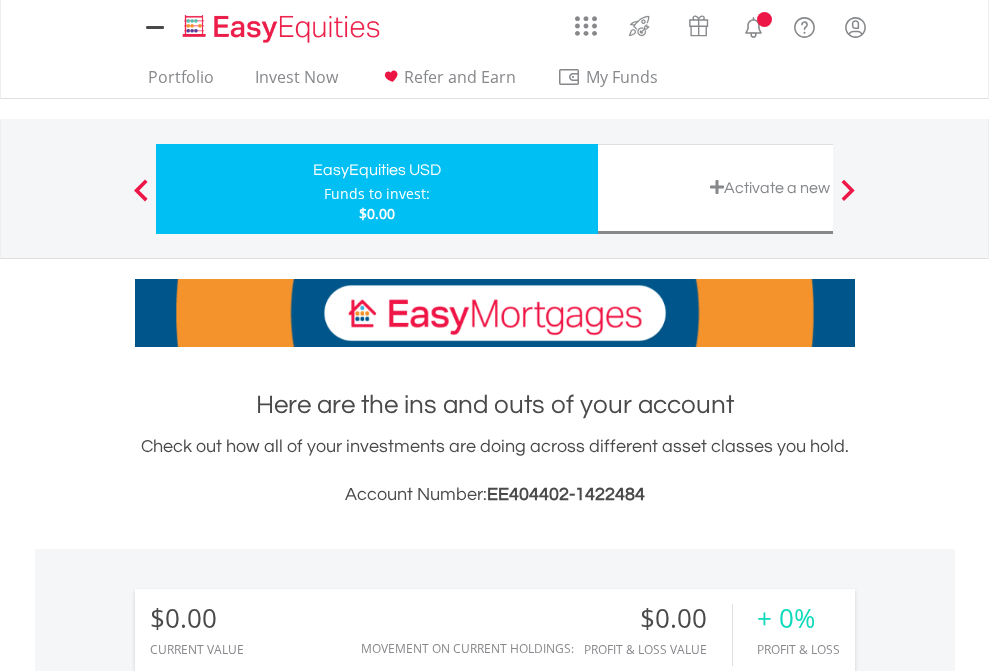 scroll, scrollTop: 0, scrollLeft: 0, axis: both 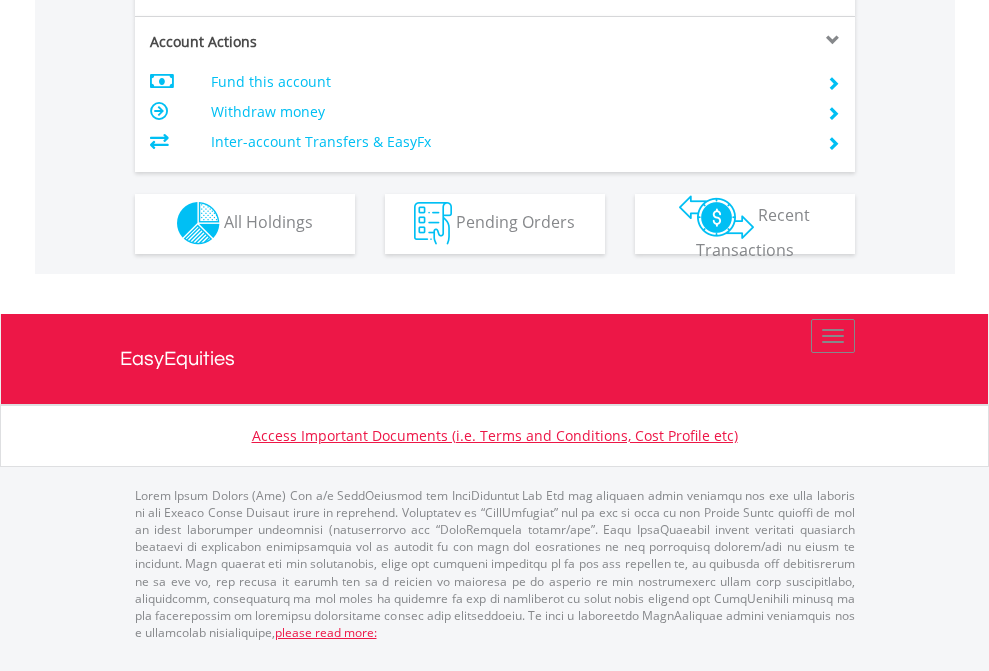 click on "Investment types" at bounding box center [706, -353] 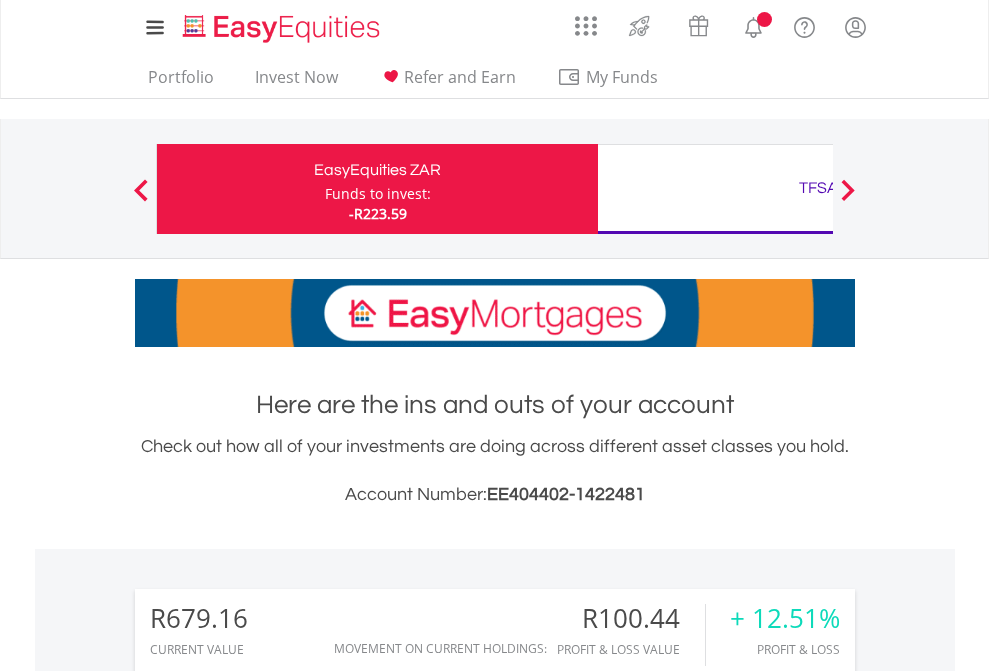 scroll, scrollTop: 0, scrollLeft: 0, axis: both 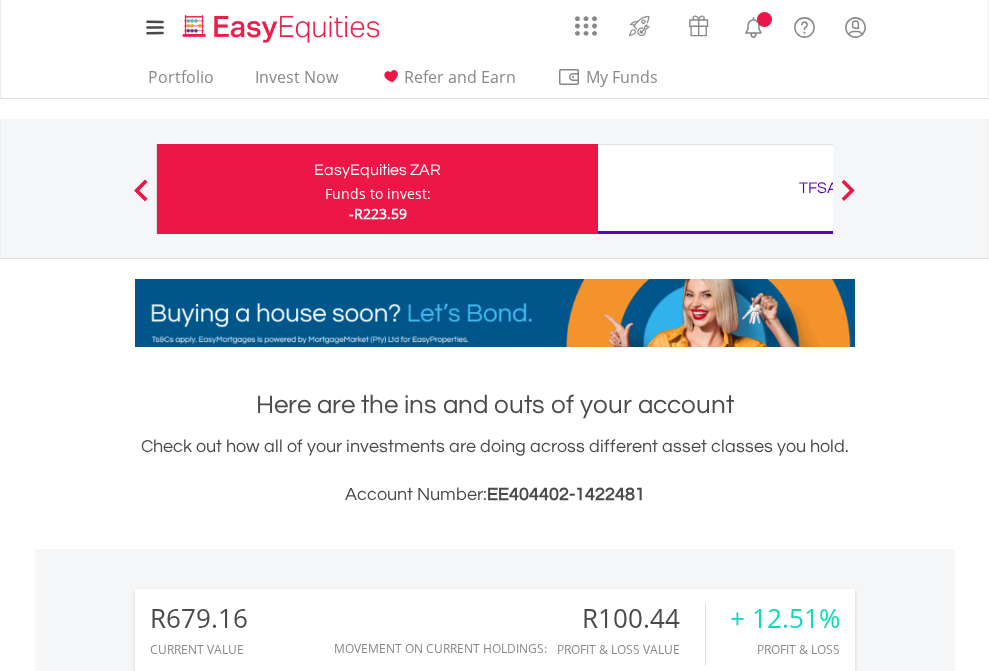 click on "All Holdings" at bounding box center (268, 1466) 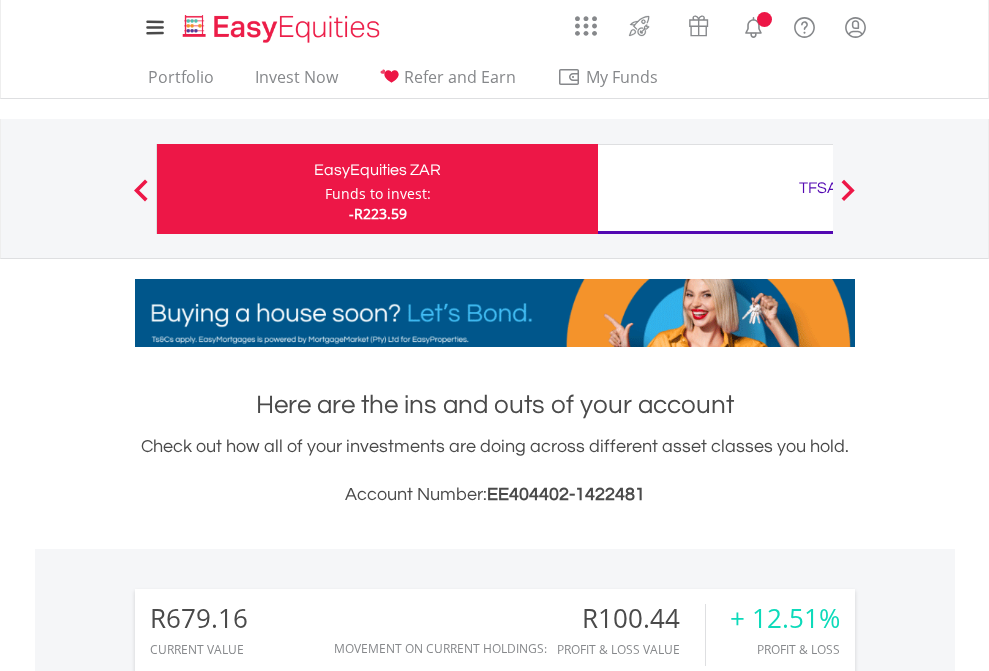 scroll, scrollTop: 1493, scrollLeft: 0, axis: vertical 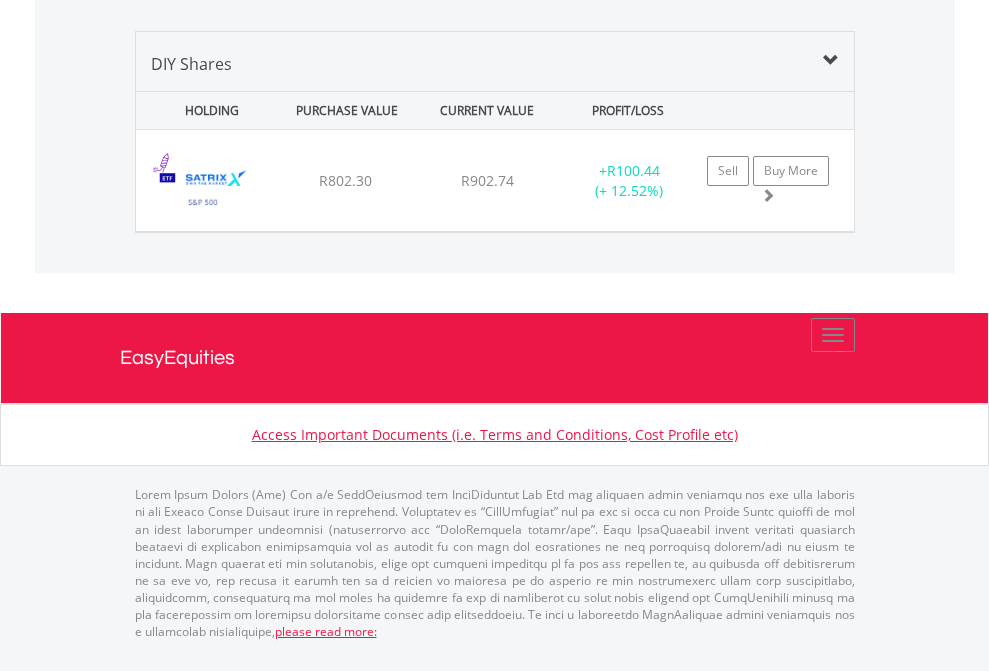 click on "TFSA" at bounding box center [818, -1339] 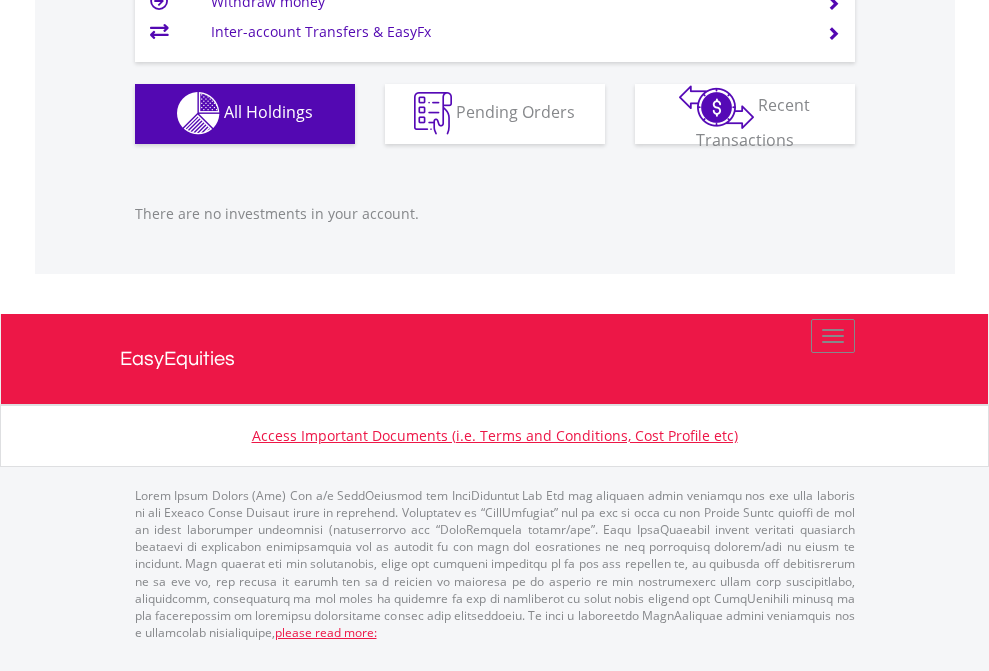 scroll, scrollTop: 1980, scrollLeft: 0, axis: vertical 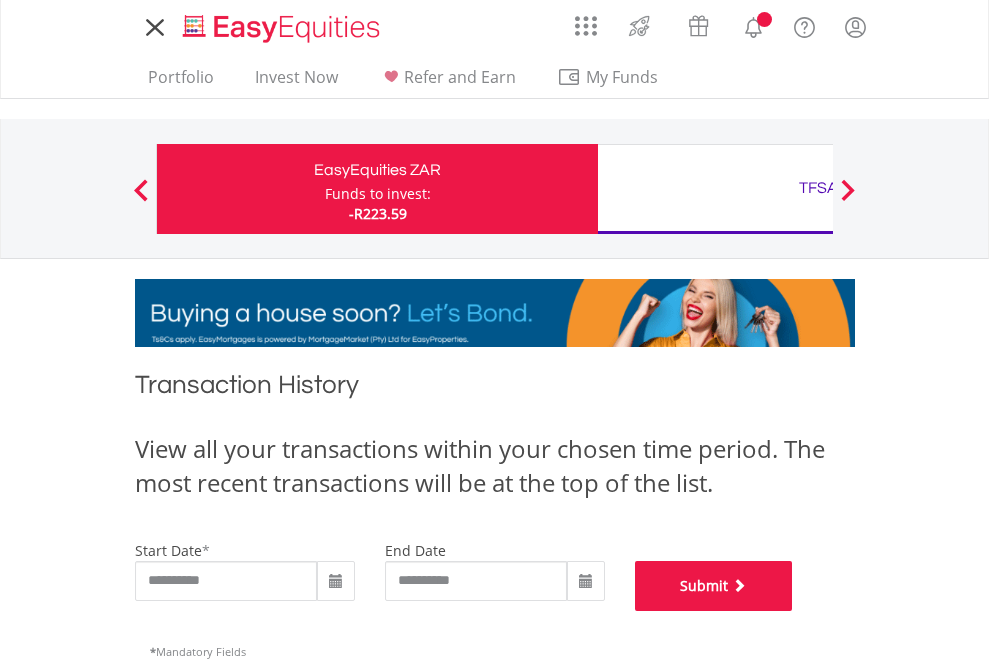 click on "Submit" at bounding box center (714, 586) 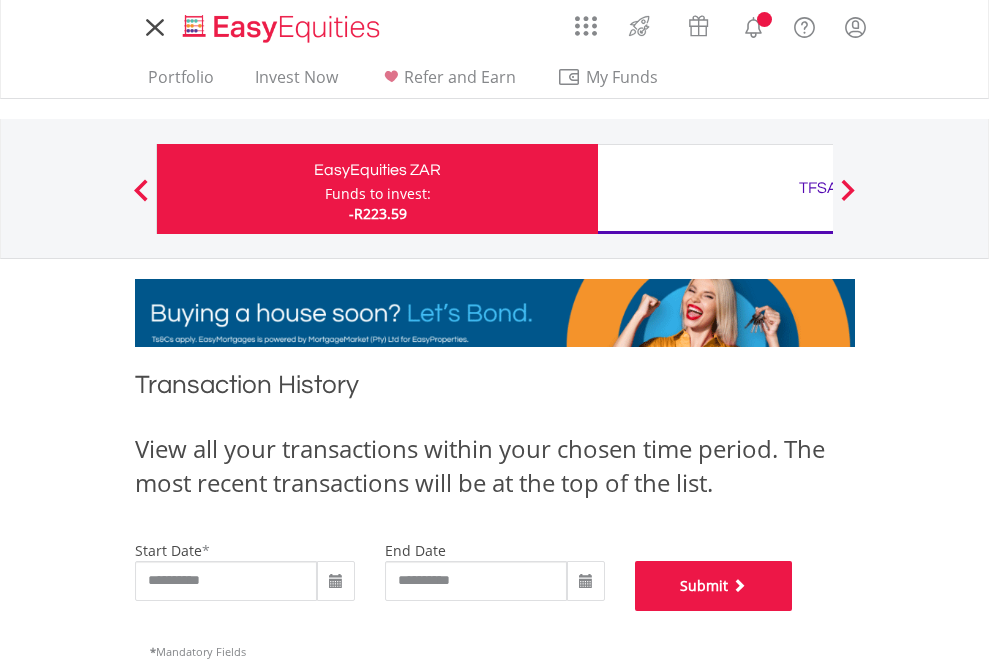 scroll, scrollTop: 811, scrollLeft: 0, axis: vertical 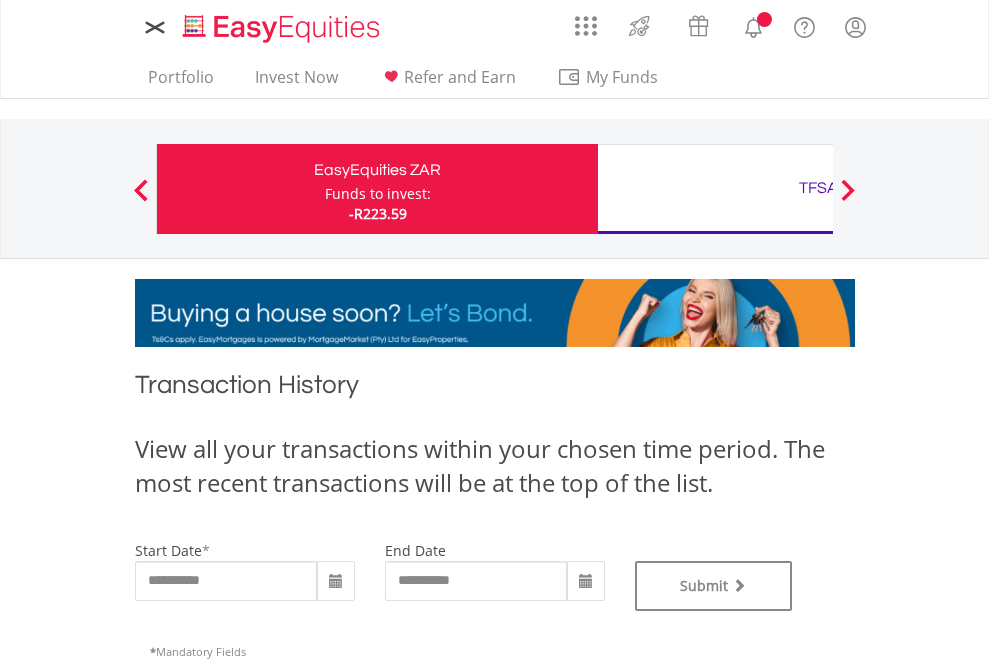 click on "TFSA" at bounding box center (818, 188) 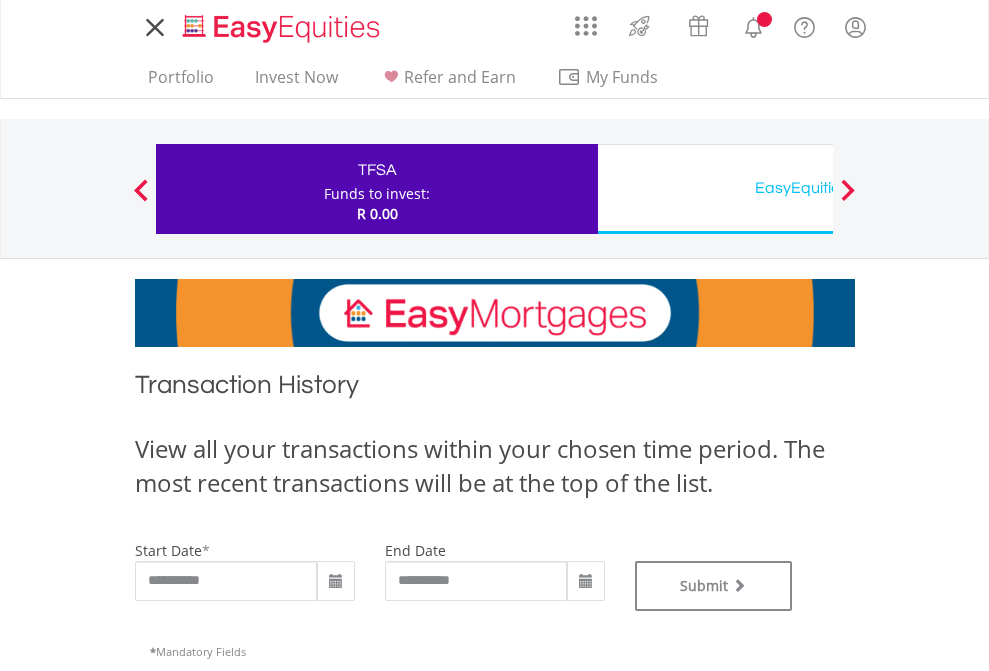 scroll, scrollTop: 0, scrollLeft: 0, axis: both 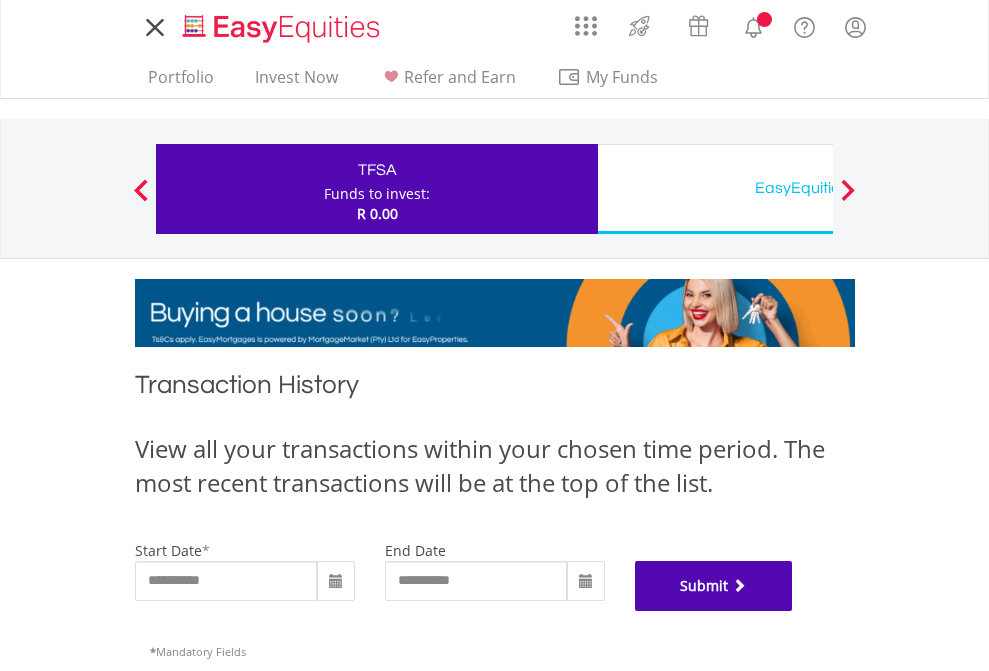 click on "Submit" at bounding box center (714, 586) 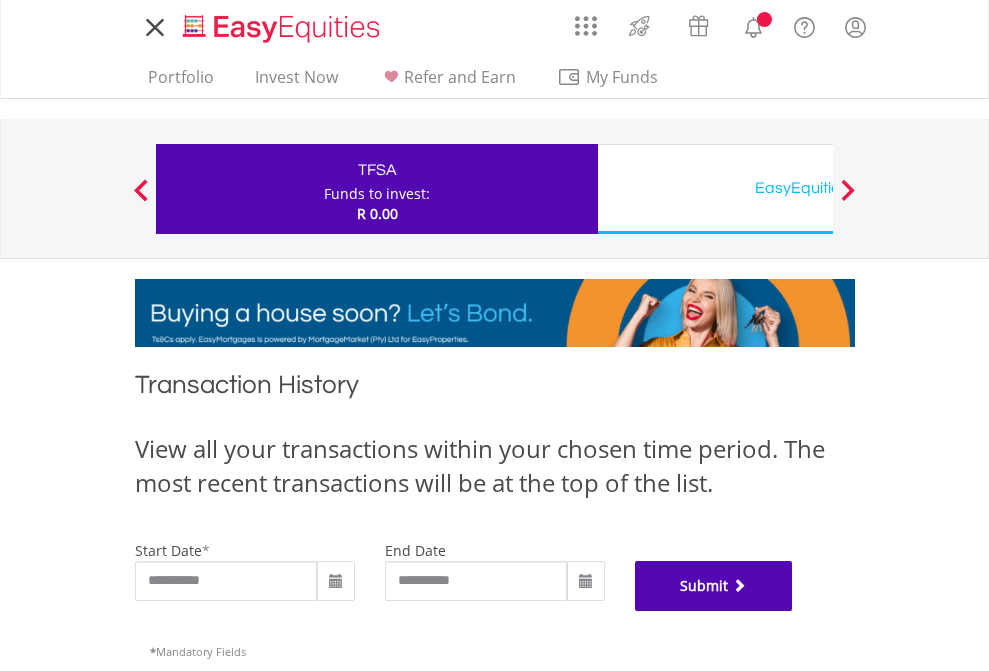 scroll, scrollTop: 811, scrollLeft: 0, axis: vertical 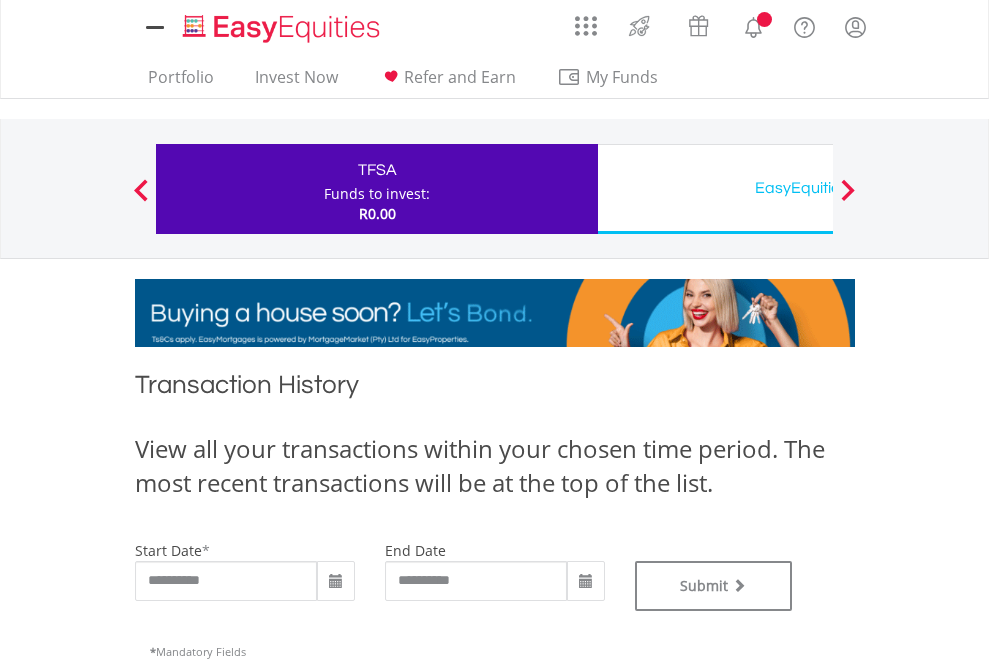 click on "EasyEquities USD" at bounding box center (818, 188) 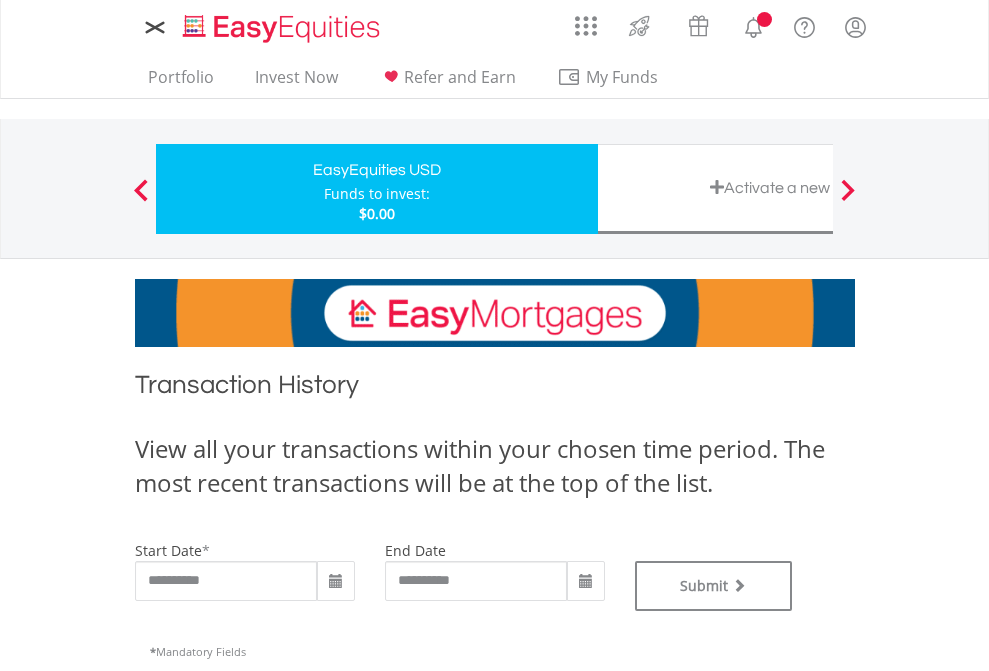 scroll, scrollTop: 0, scrollLeft: 0, axis: both 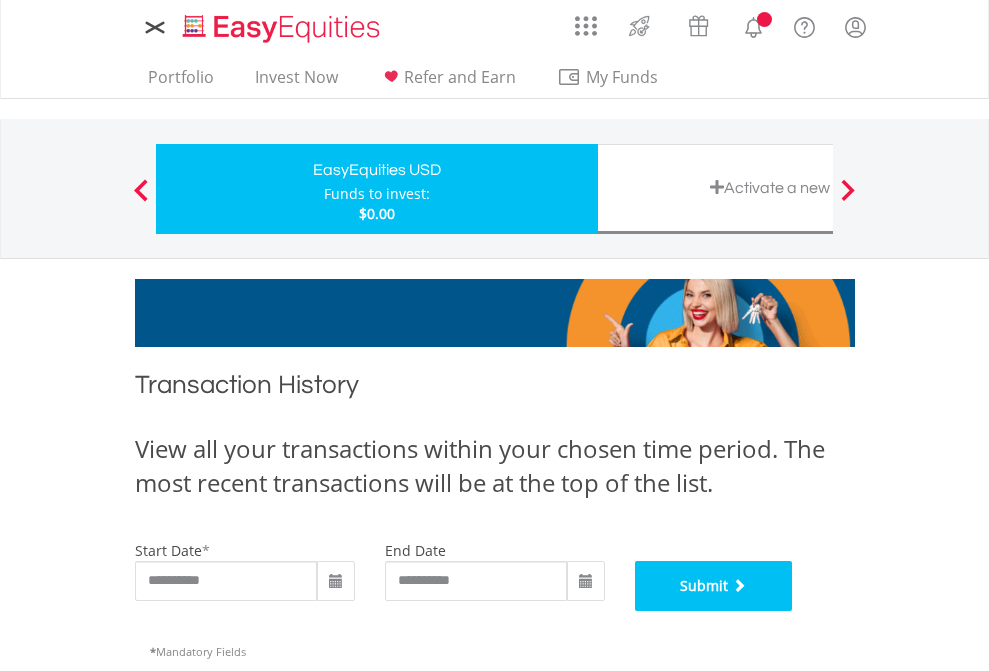 click on "Submit" at bounding box center (714, 586) 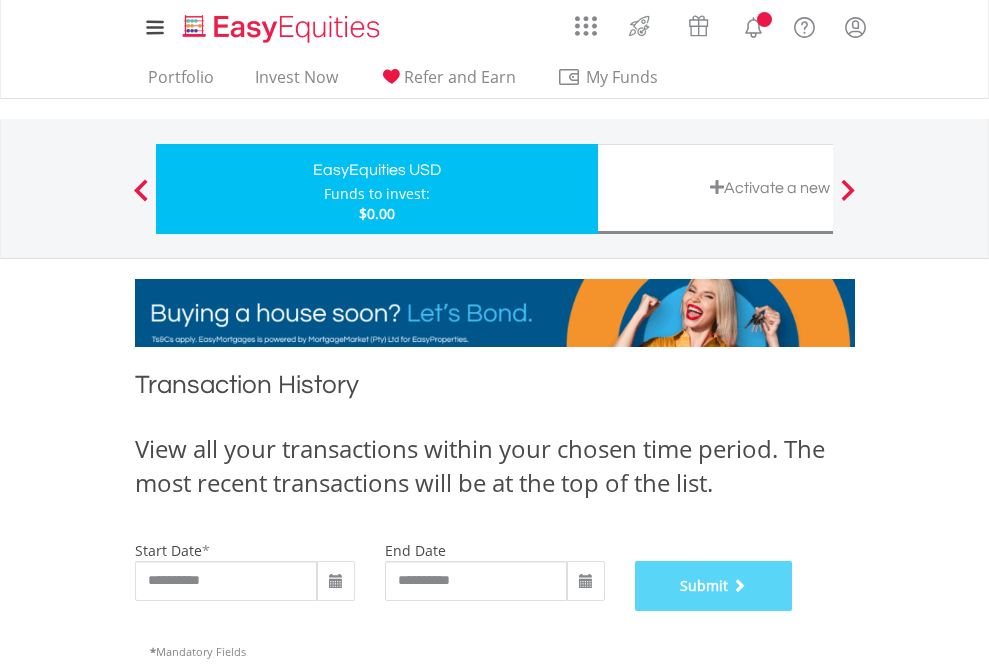 scroll, scrollTop: 811, scrollLeft: 0, axis: vertical 